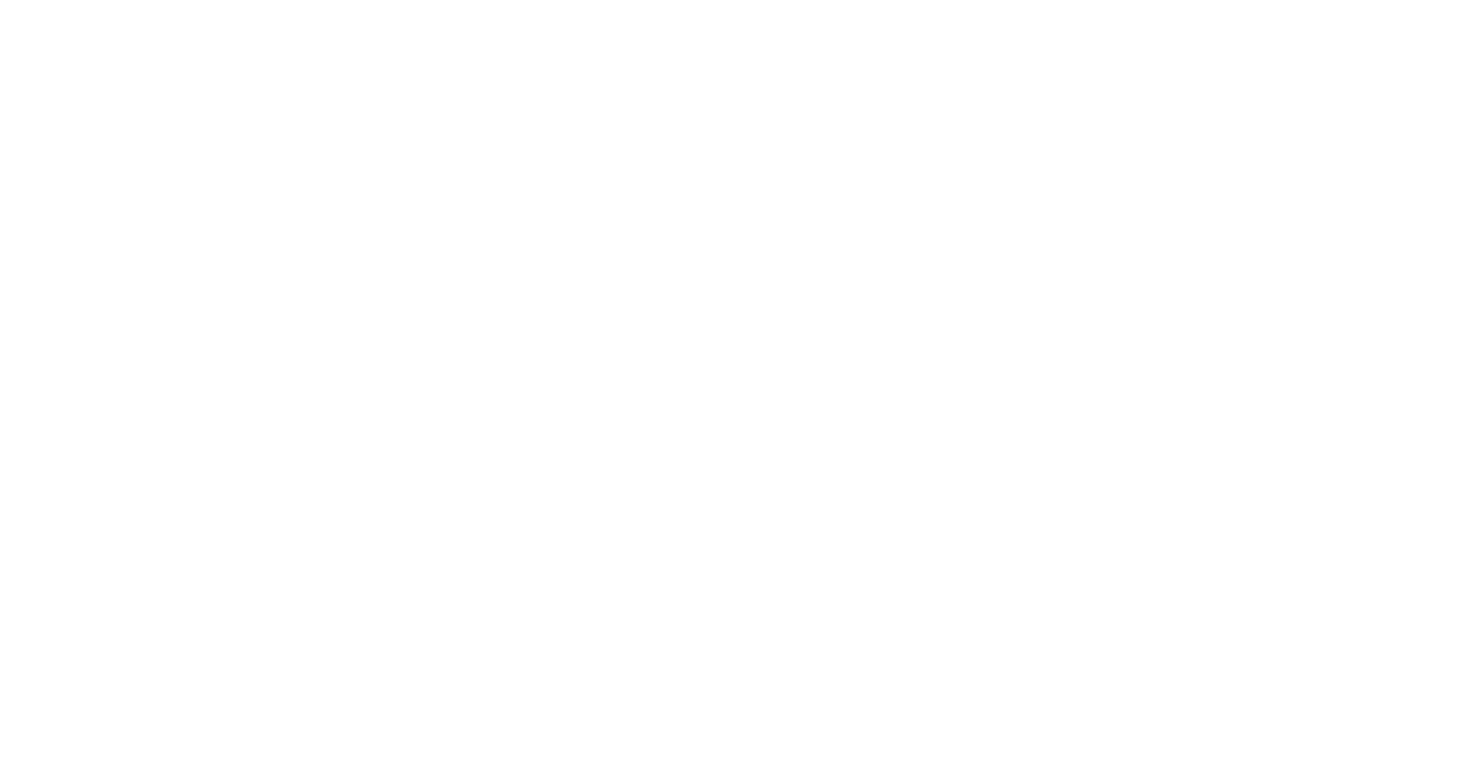 scroll, scrollTop: 0, scrollLeft: 0, axis: both 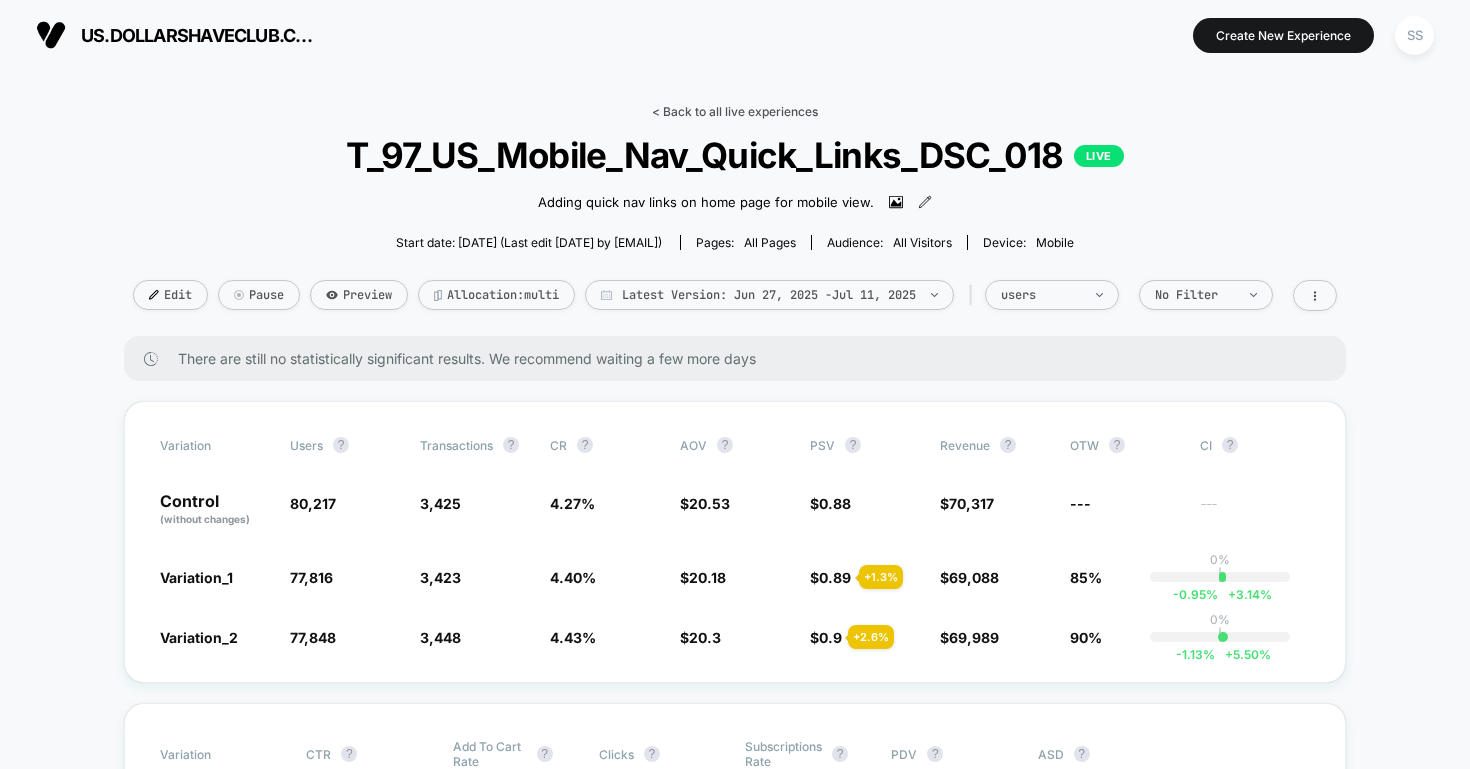 click on "< Back to all live experiences" at bounding box center (735, 111) 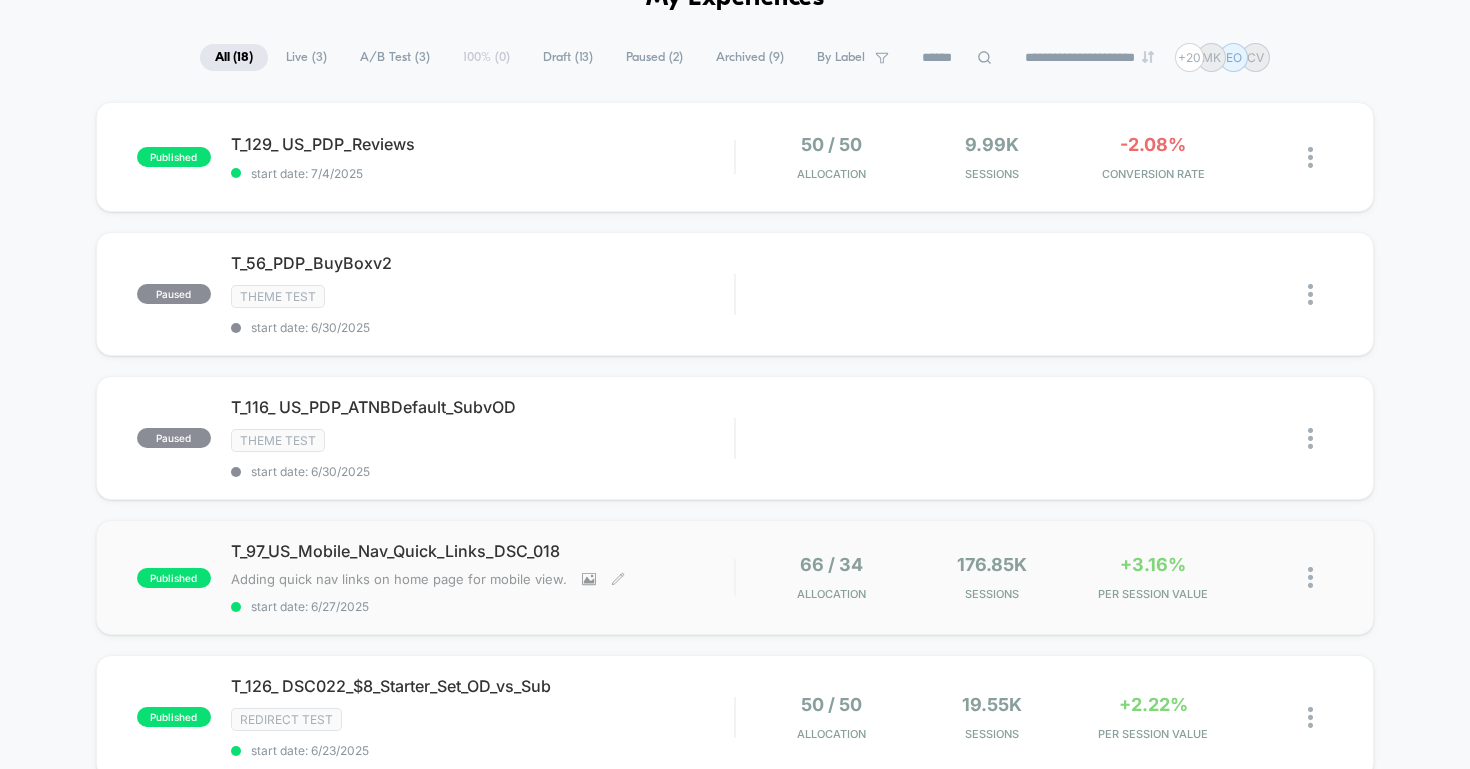 scroll, scrollTop: 216, scrollLeft: 0, axis: vertical 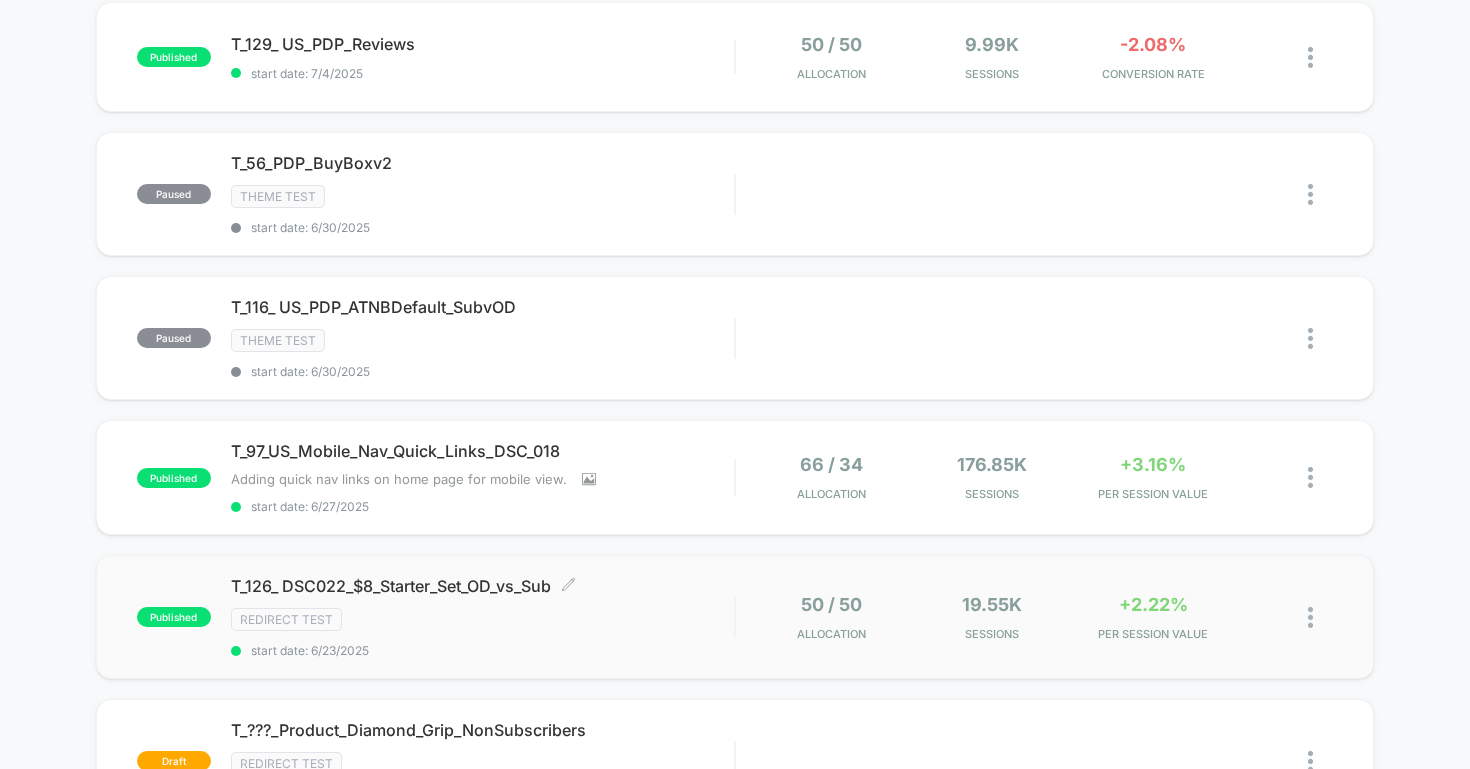 click on "T_126_ DSC022_$8_Starter_Set_OD_vs_Sub Click to edit experience details Click to edit experience details Redirect Test start date: [DATE]" at bounding box center (483, 617) 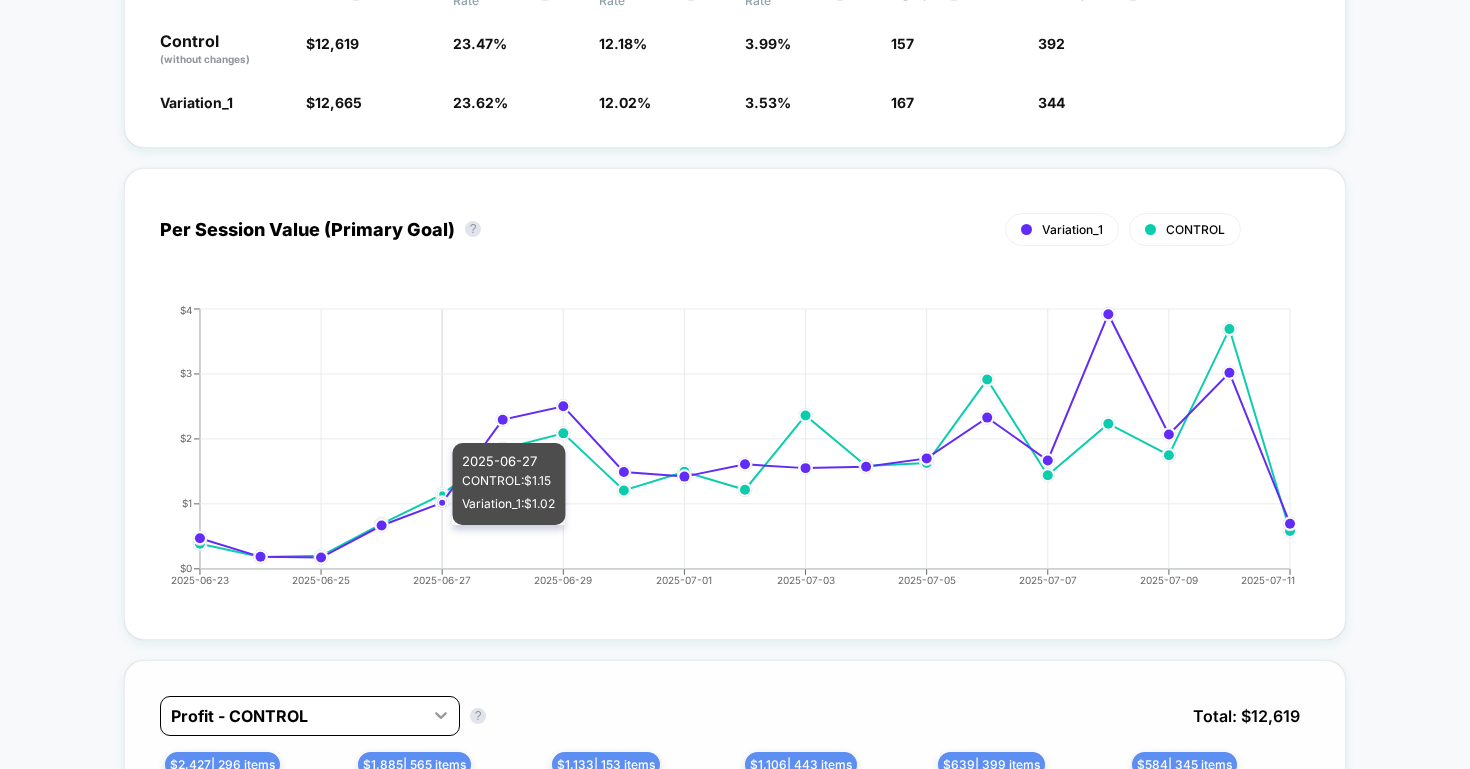 scroll, scrollTop: 521, scrollLeft: 0, axis: vertical 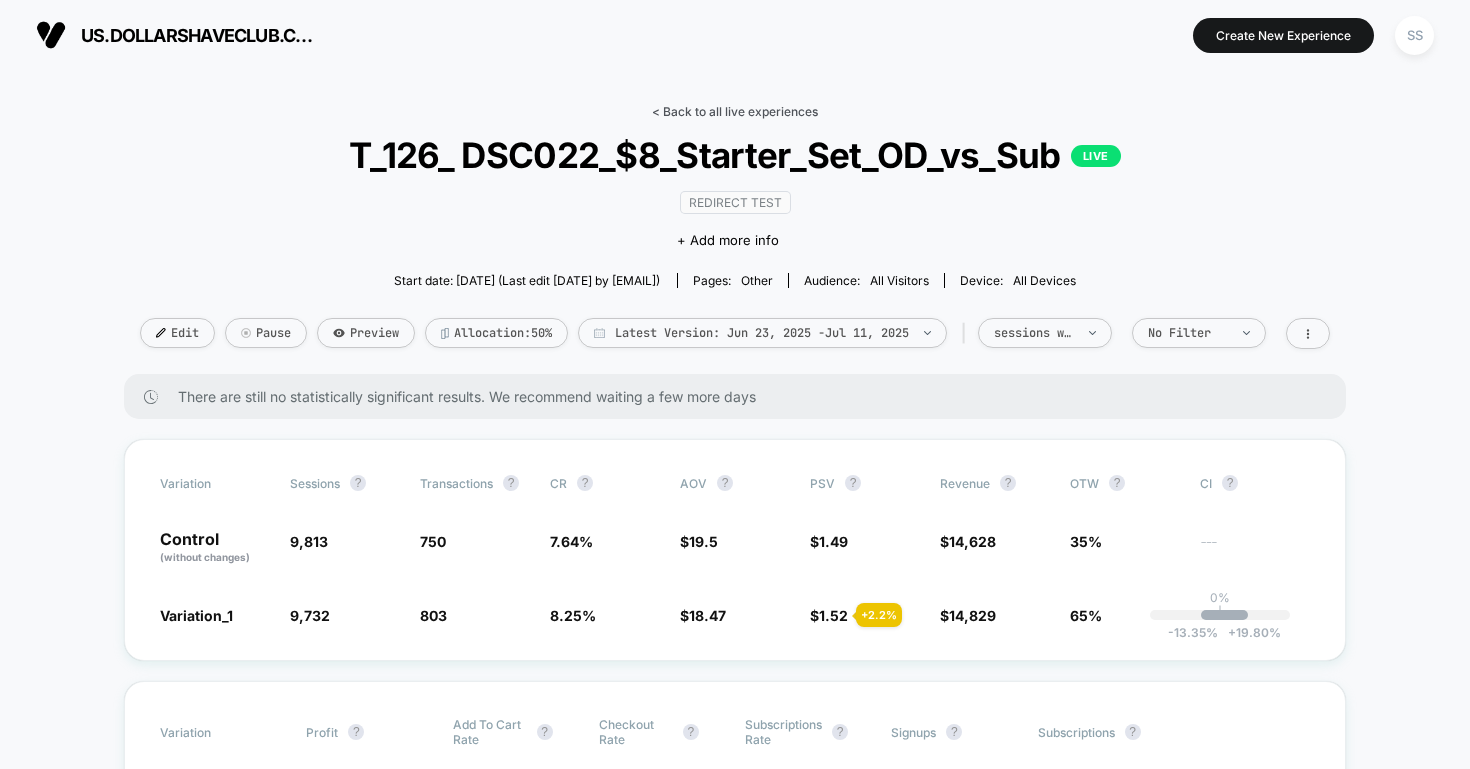 click on "< Back to all live experiences" at bounding box center (735, 111) 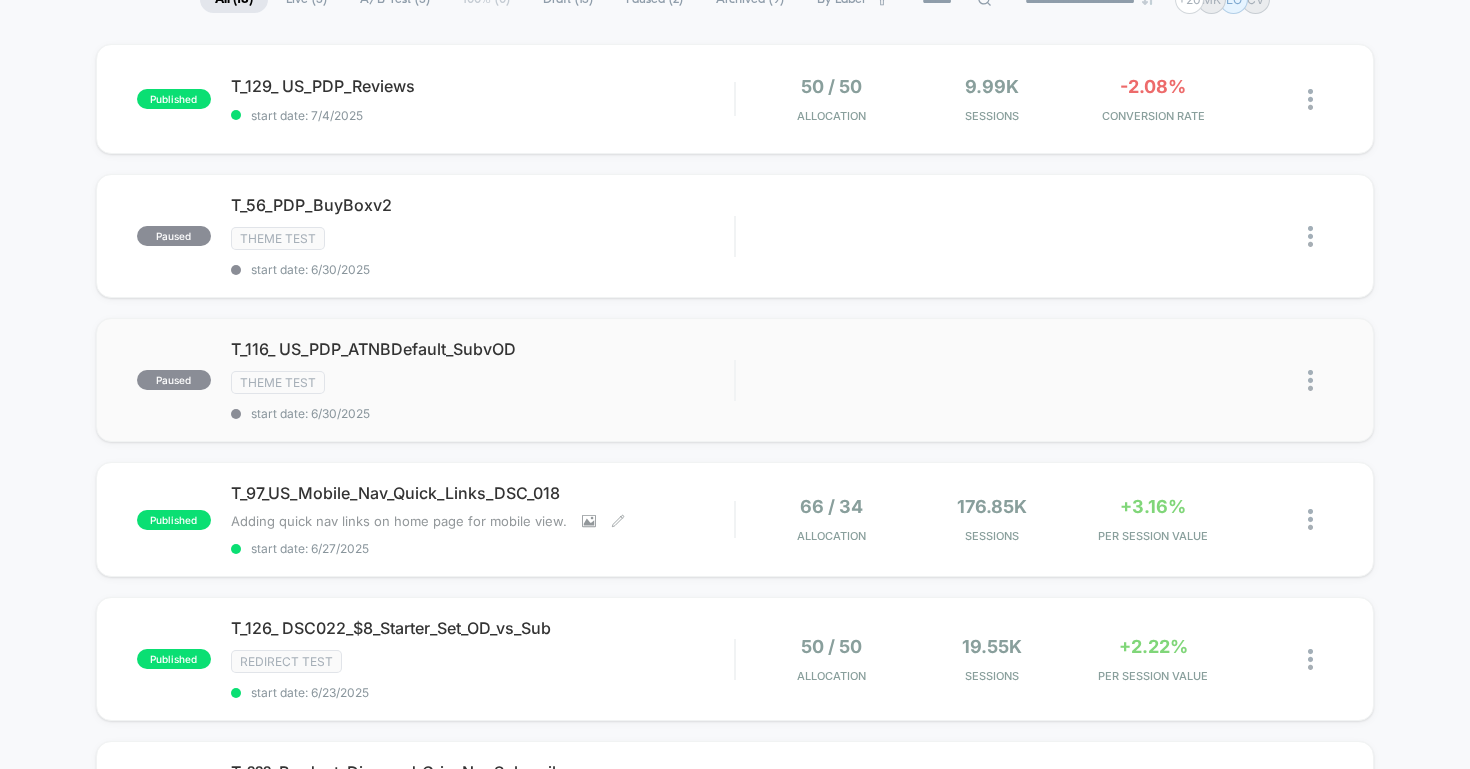 scroll, scrollTop: 186, scrollLeft: 0, axis: vertical 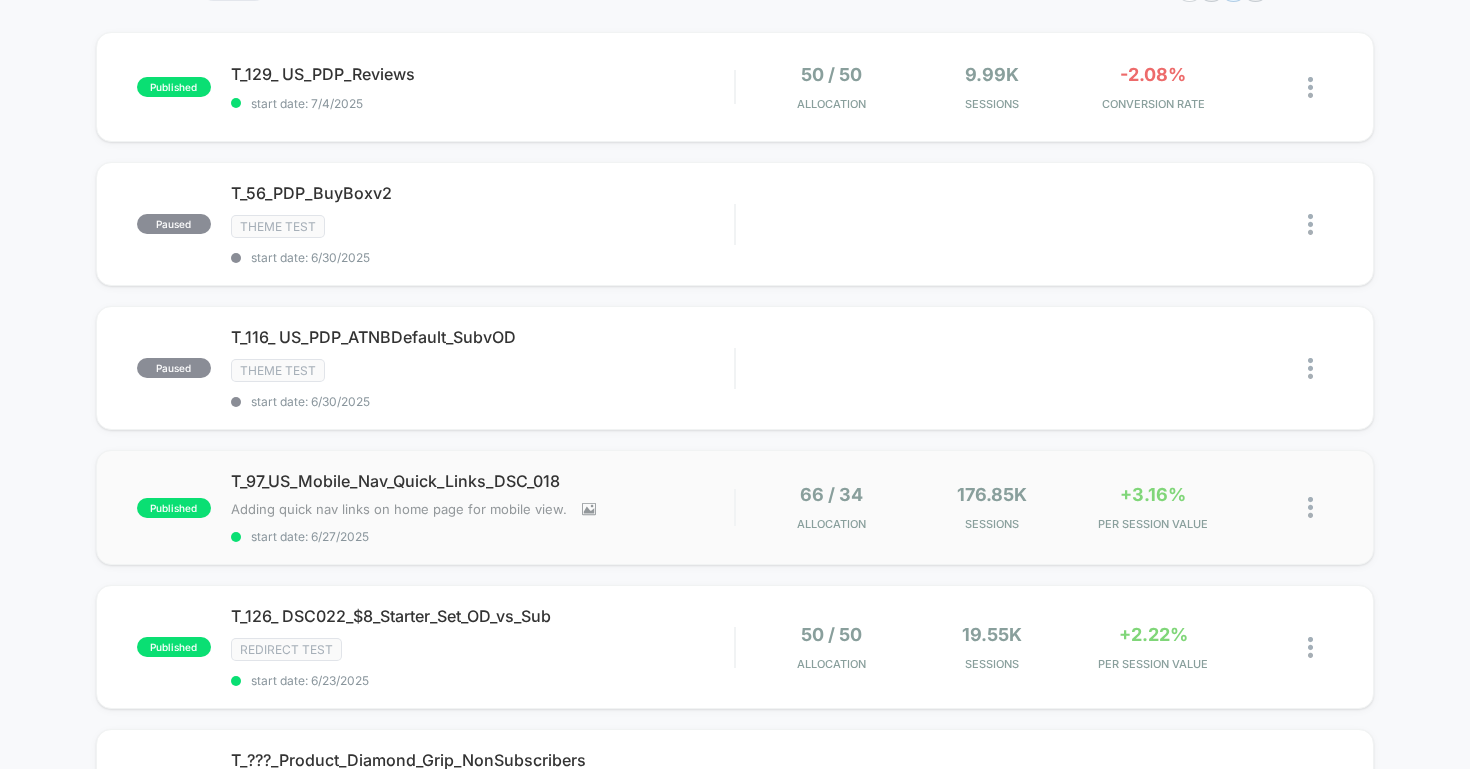 click on "published T_97_US_Mobile_Nav_Quick_Links_DSC_018 Adding quick nav links on home page for mobile view.﻿ Click to view images Click to edit experience details Adding quick nav links on home page for mobile view.﻿ start date: [DATE] [NUMBER] / [NUMBER] Allocation [NUMBER]k Sessions +[NUMBER]% PER SESSION VALUE" at bounding box center (735, 507) 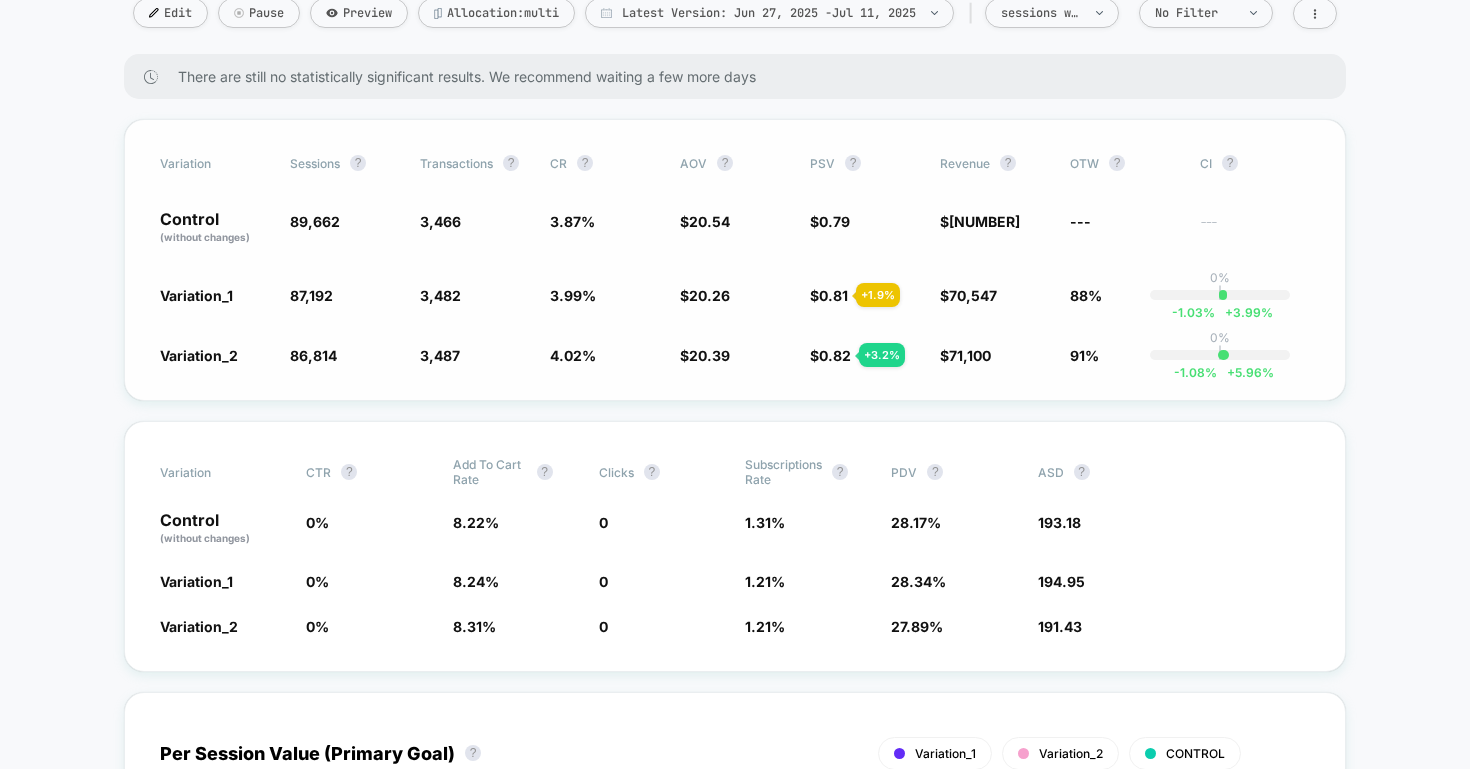 scroll, scrollTop: 269, scrollLeft: 0, axis: vertical 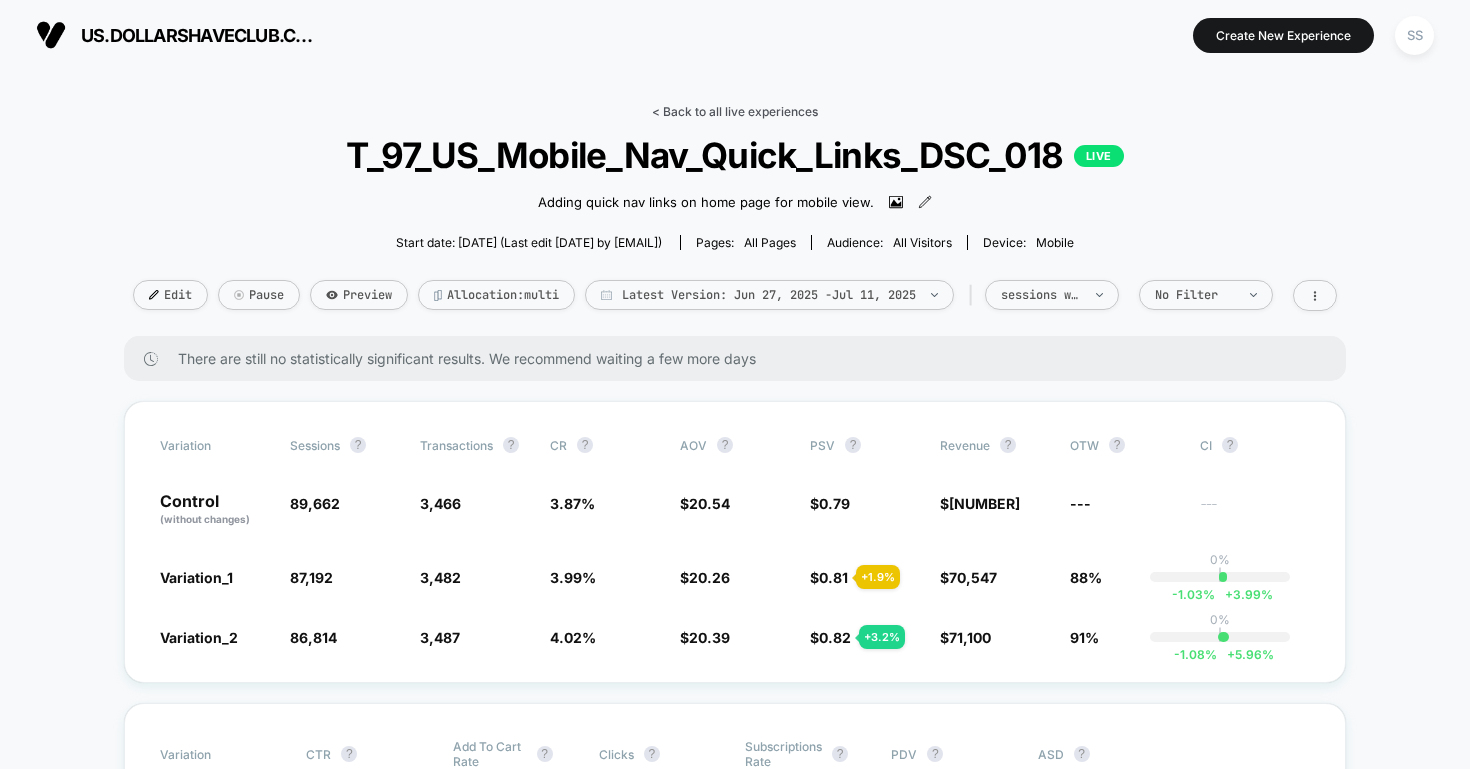 click on "< Back to all live experiences" at bounding box center (735, 111) 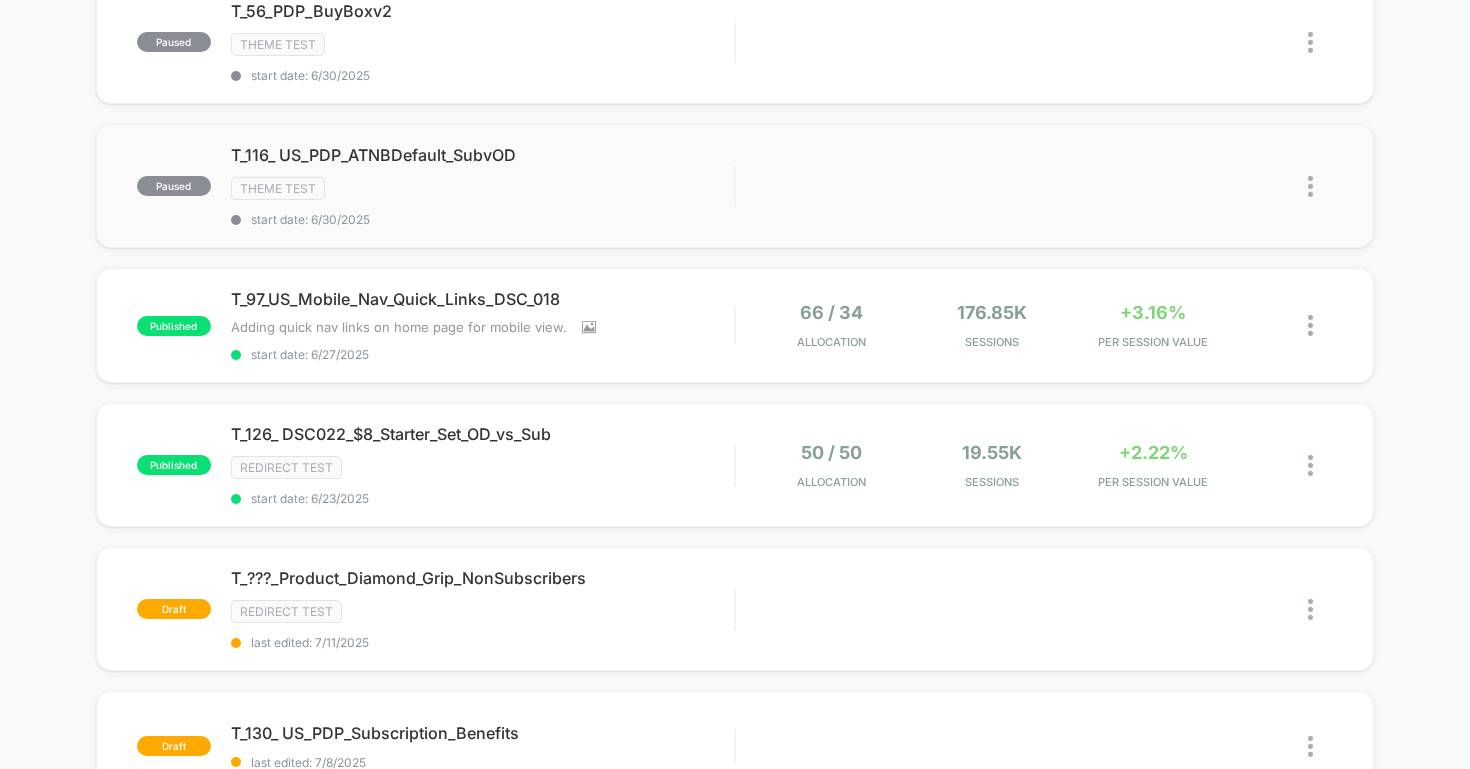 scroll, scrollTop: 365, scrollLeft: 0, axis: vertical 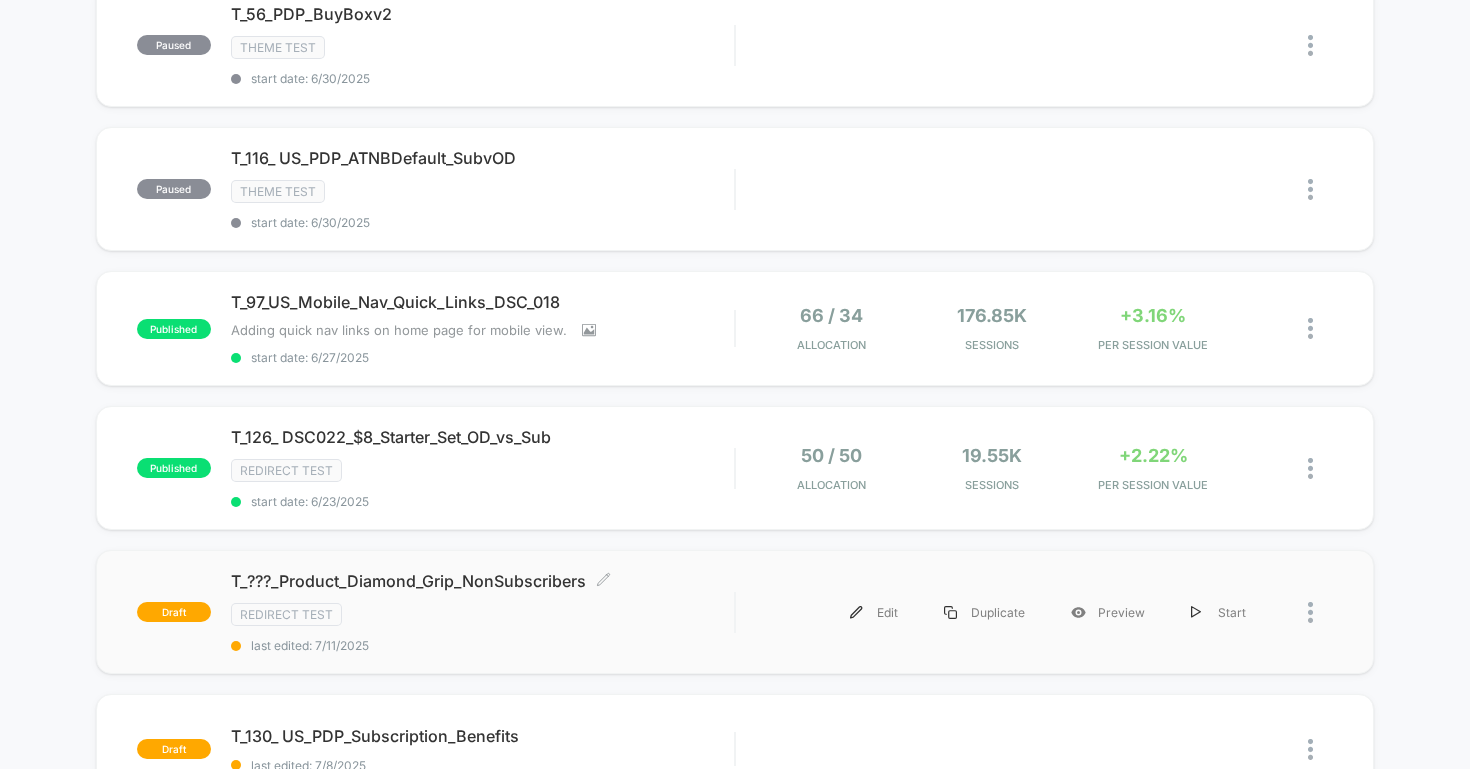 click on "T_???_Product_Diamond_Grip_NonSubscribers Click to edit experience details" at bounding box center [483, 581] 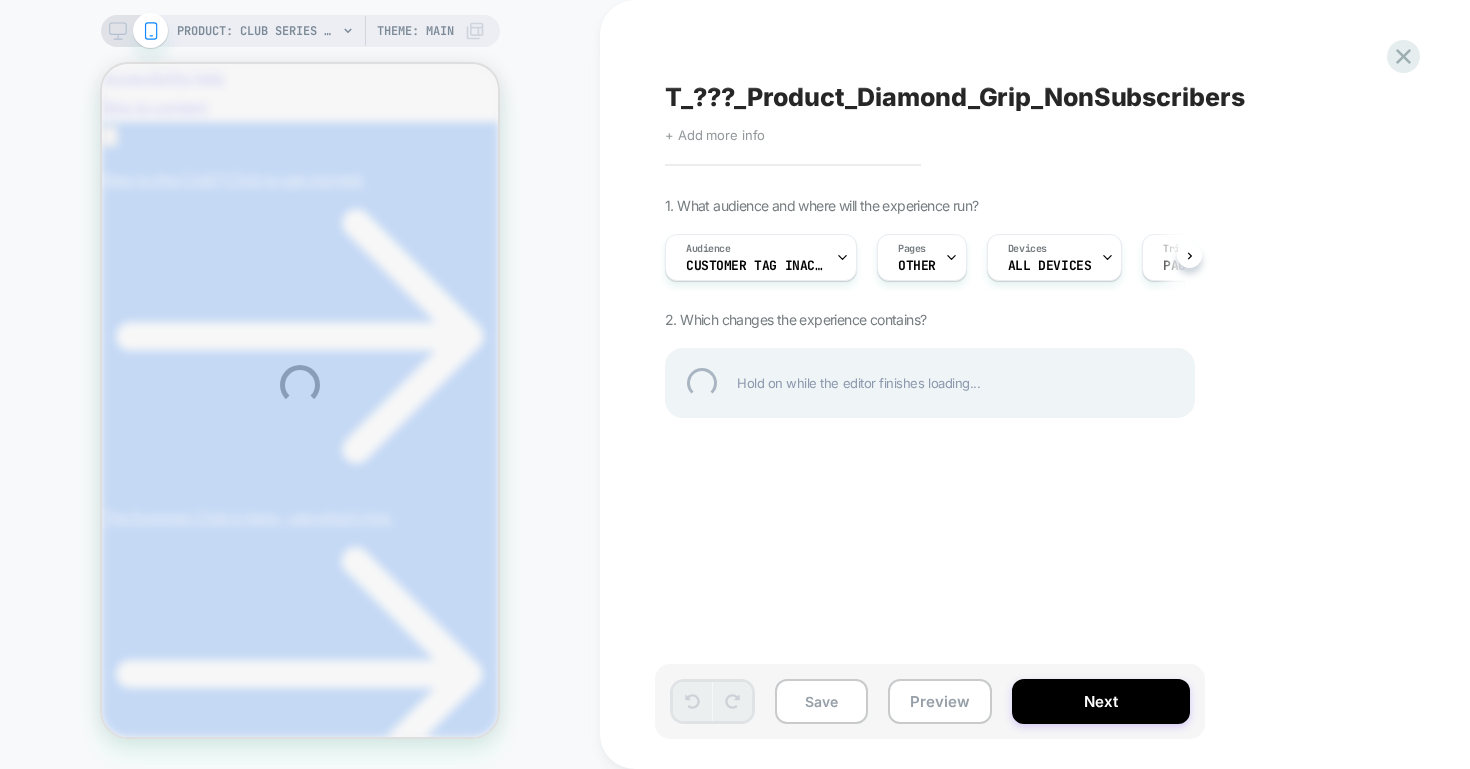 scroll, scrollTop: 0, scrollLeft: 0, axis: both 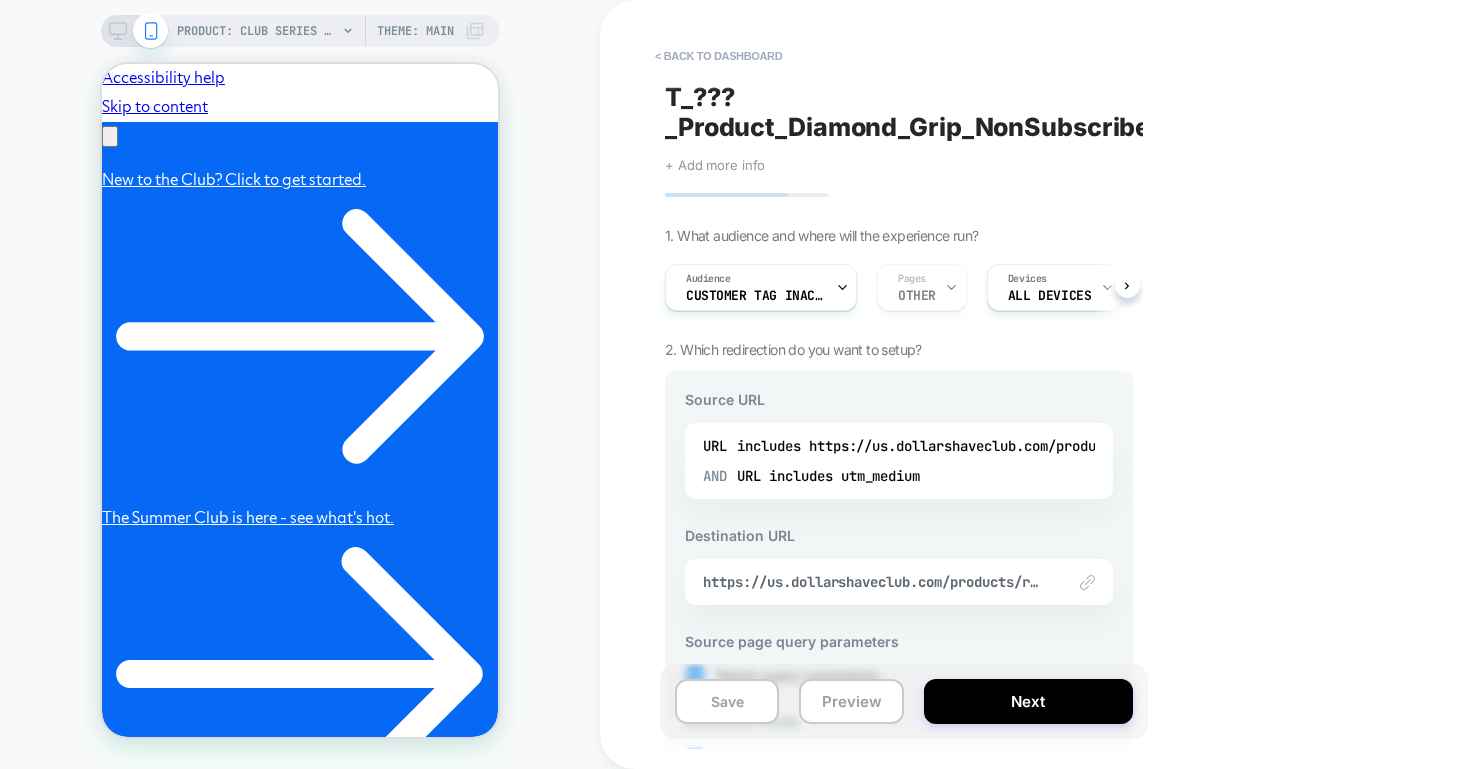 click at bounding box center (110, 62534) 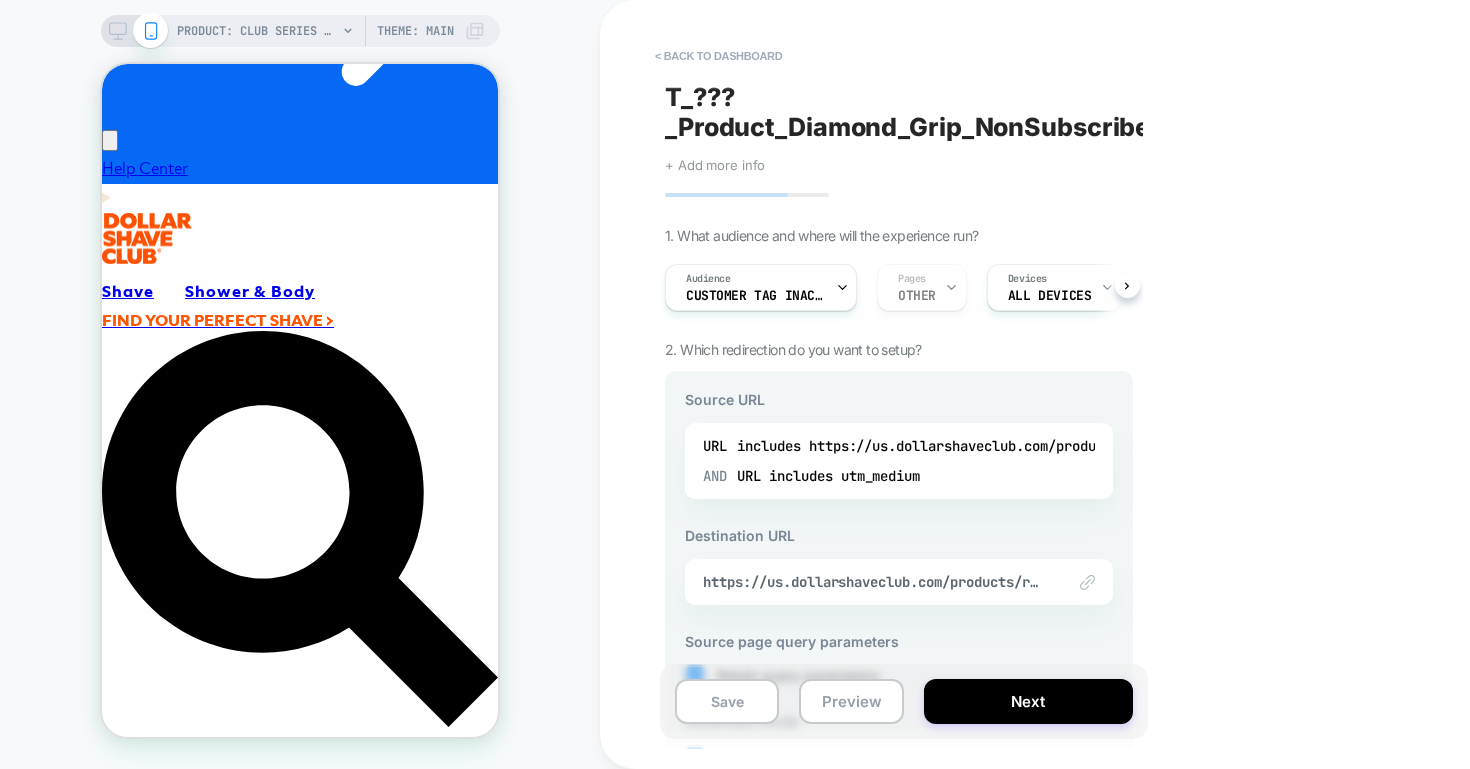 scroll, scrollTop: 733, scrollLeft: 0, axis: vertical 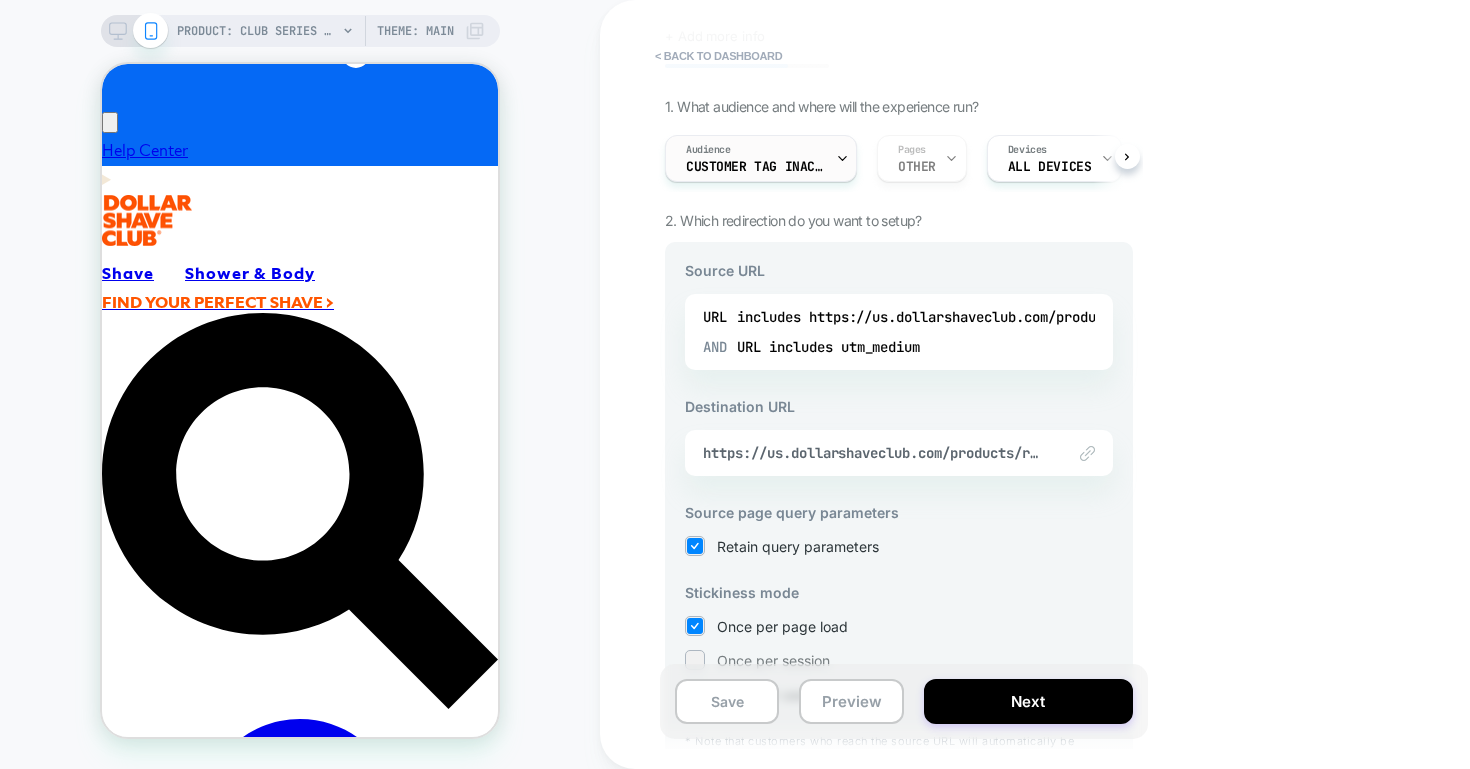 click 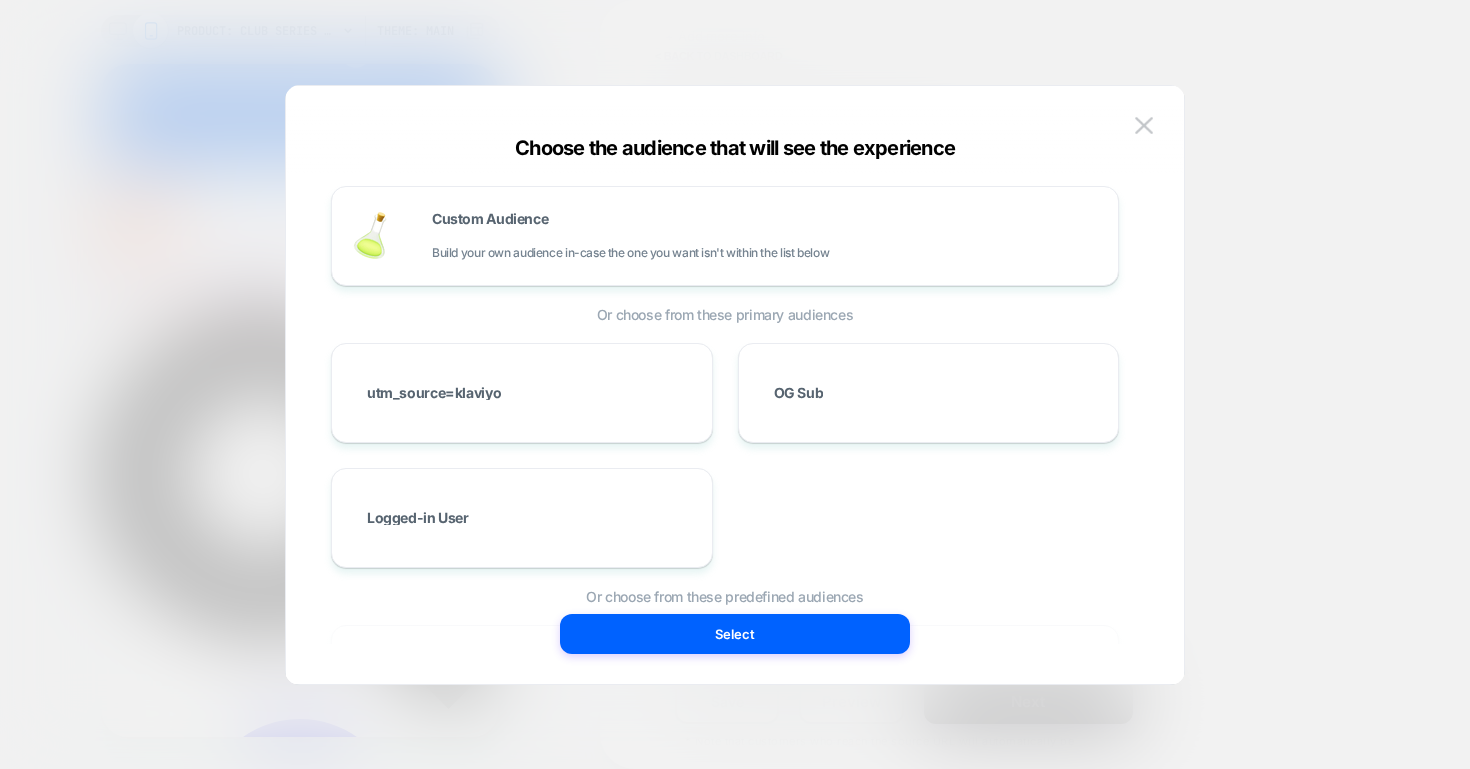 scroll, scrollTop: 0, scrollLeft: 310, axis: horizontal 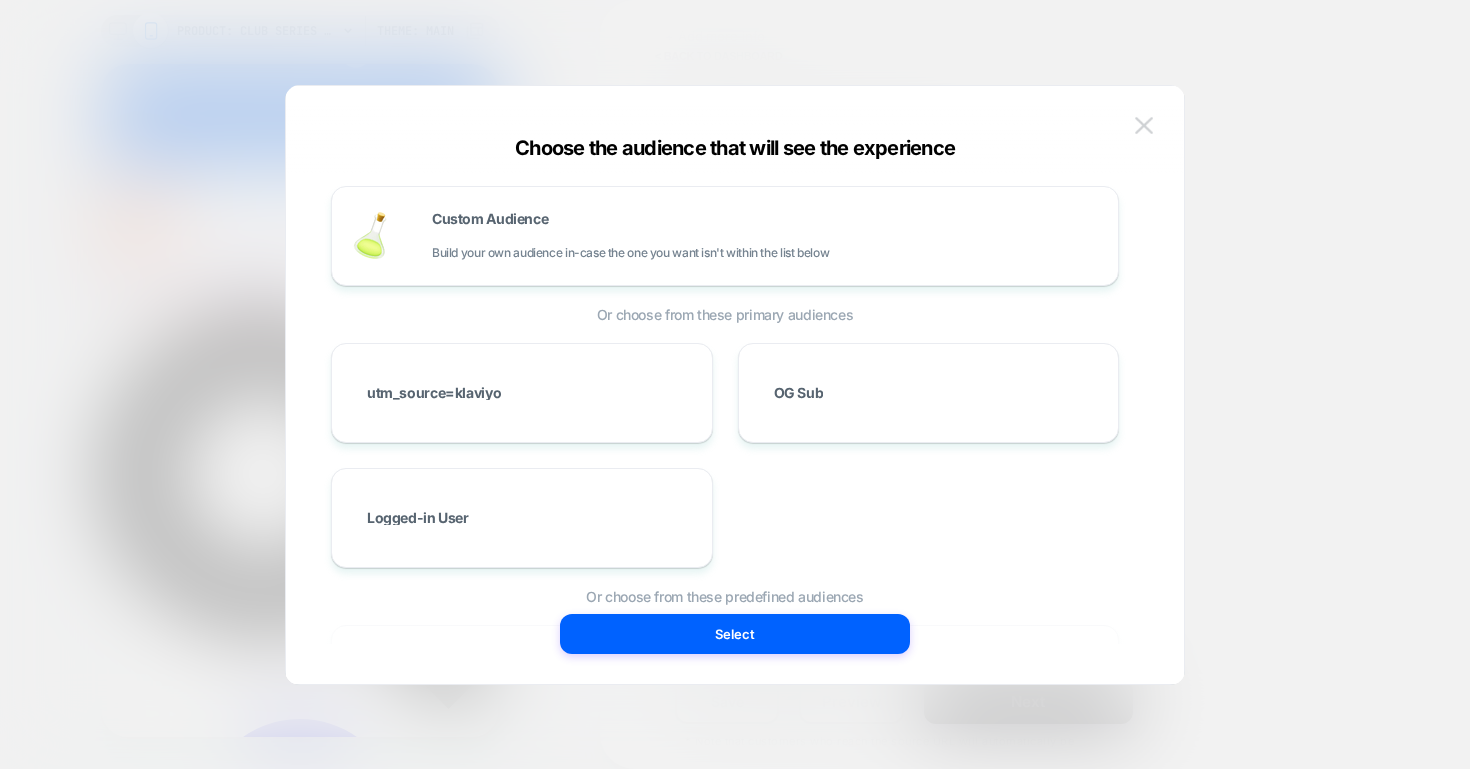 click at bounding box center [1144, 125] 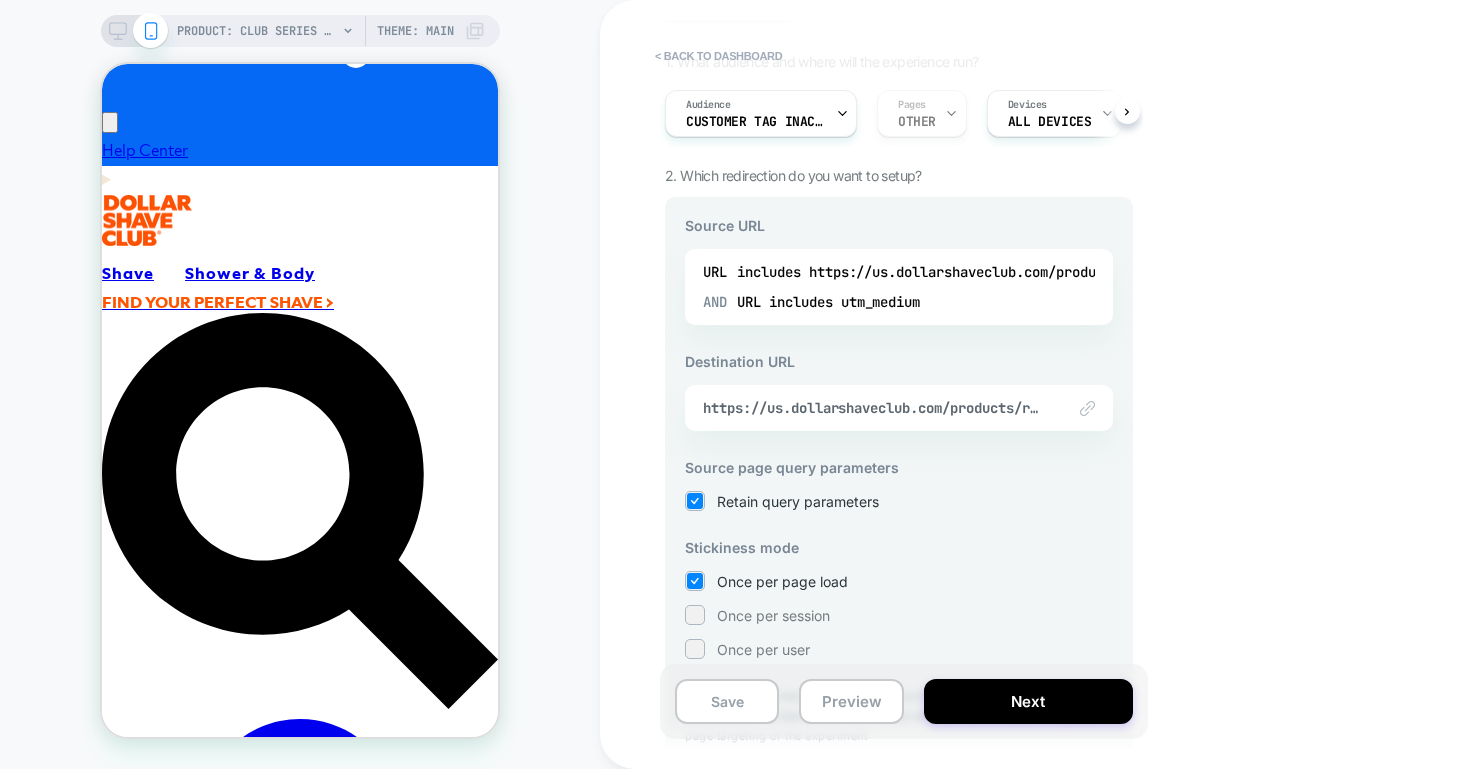 scroll, scrollTop: 176, scrollLeft: 0, axis: vertical 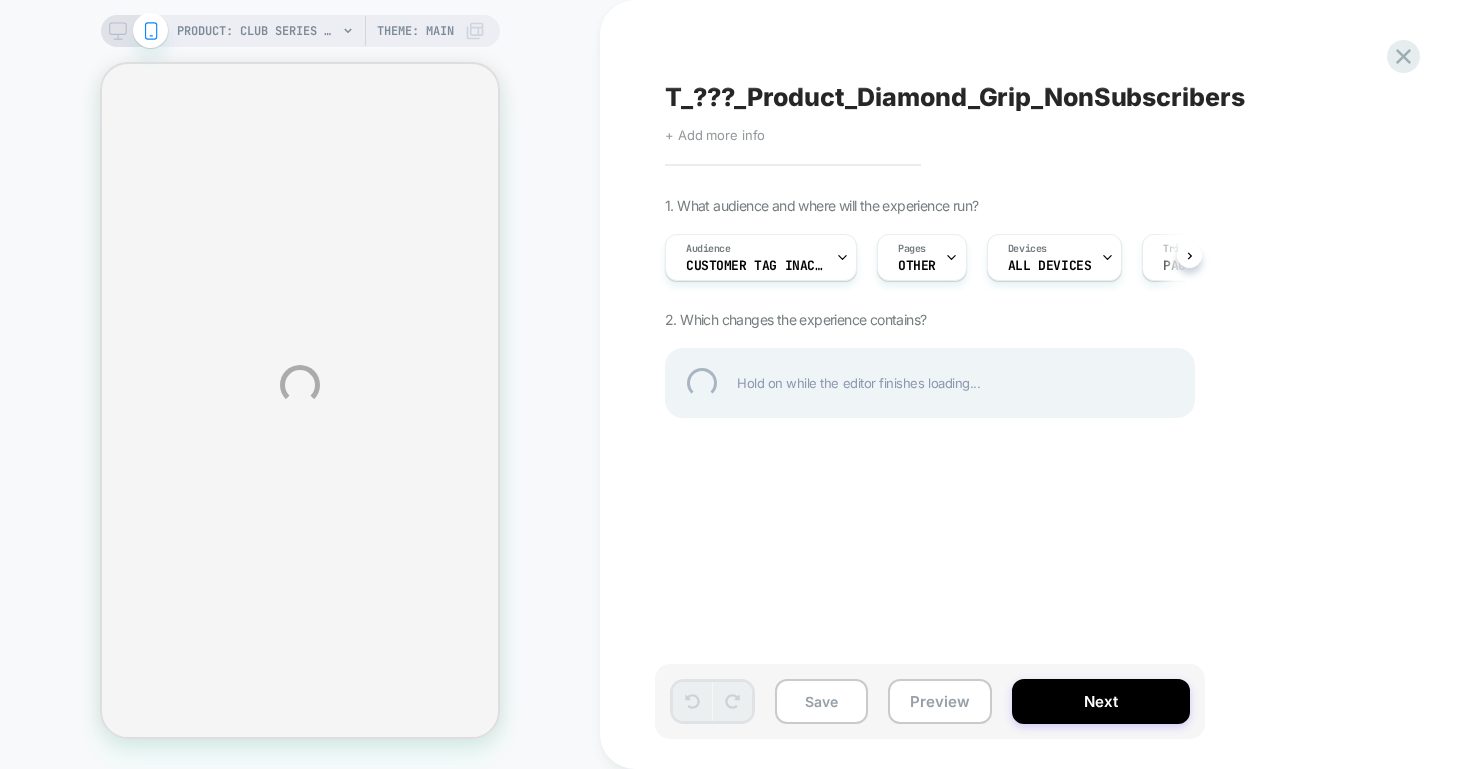 click on "T_???_Product_Diamond_Grip_NonSubscribers" at bounding box center [1030, 97] 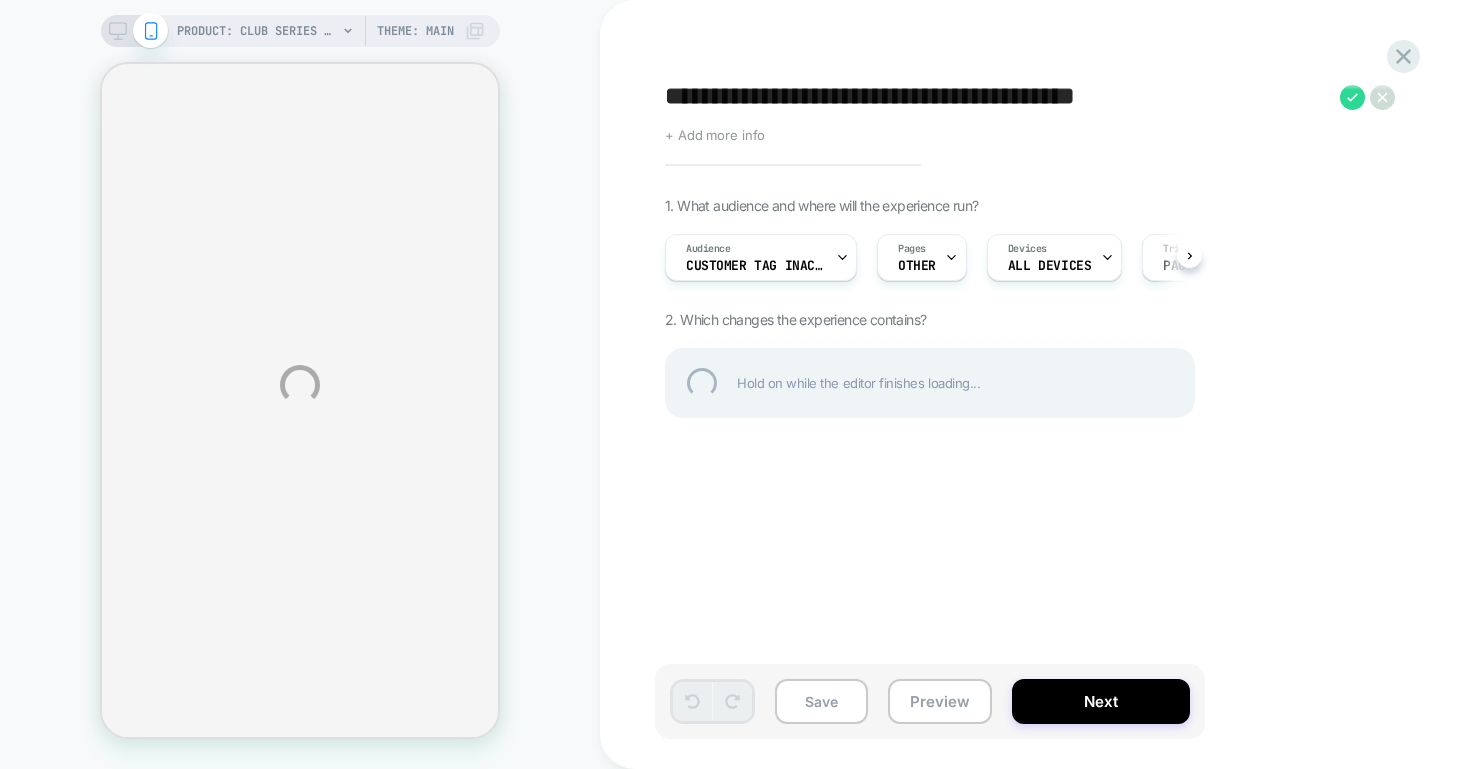 click on "**********" at bounding box center [997, 97] 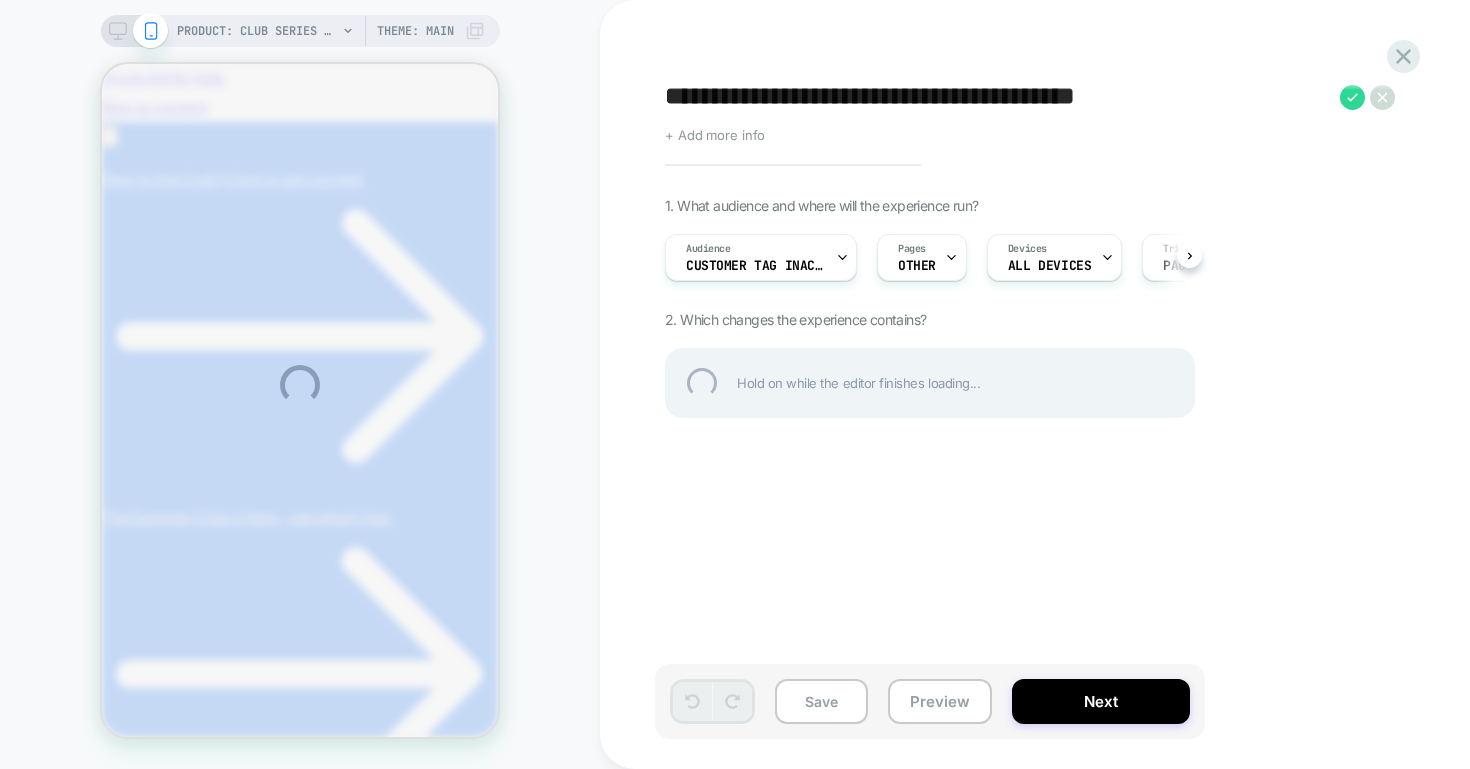 scroll, scrollTop: 0, scrollLeft: 0, axis: both 